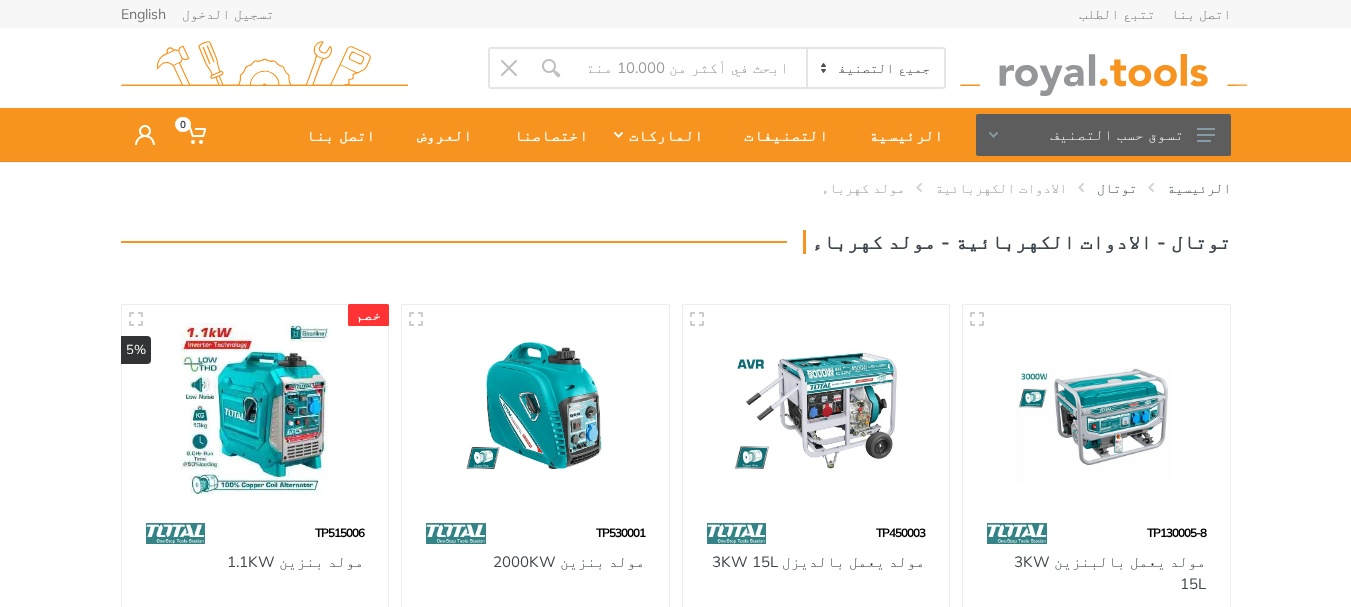 scroll, scrollTop: 0, scrollLeft: 0, axis: both 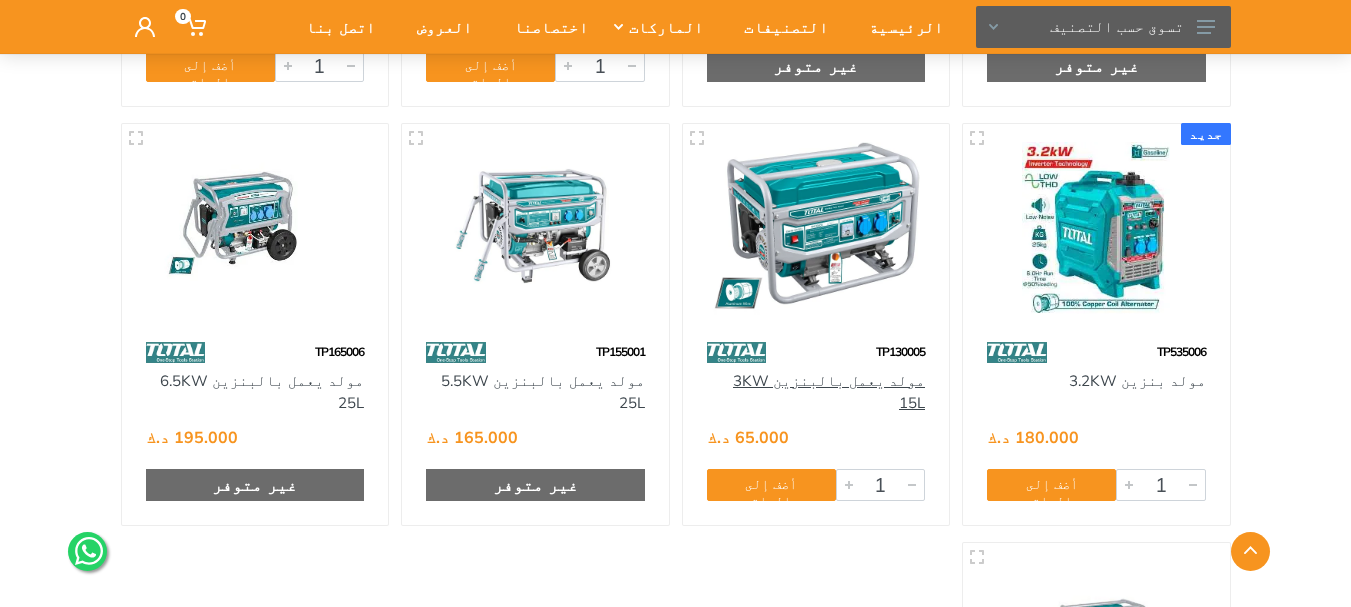 click on "مولد يعمل بالبنزين 3KW 15L" at bounding box center (829, 392) 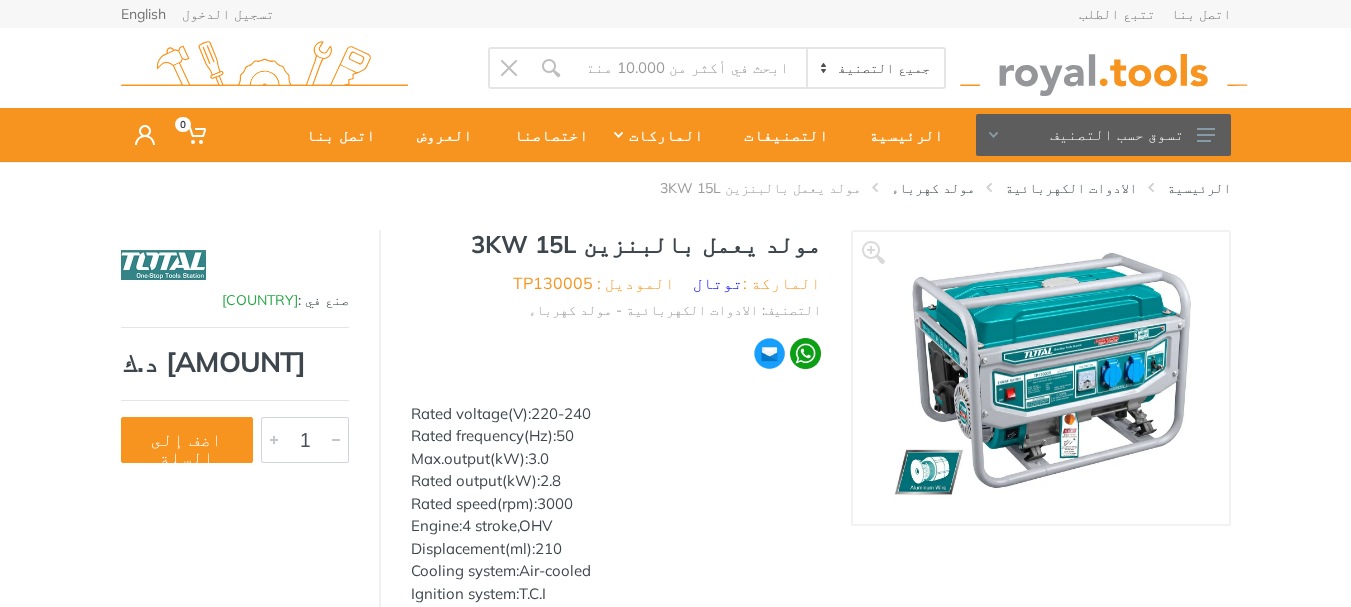 scroll, scrollTop: 0, scrollLeft: 0, axis: both 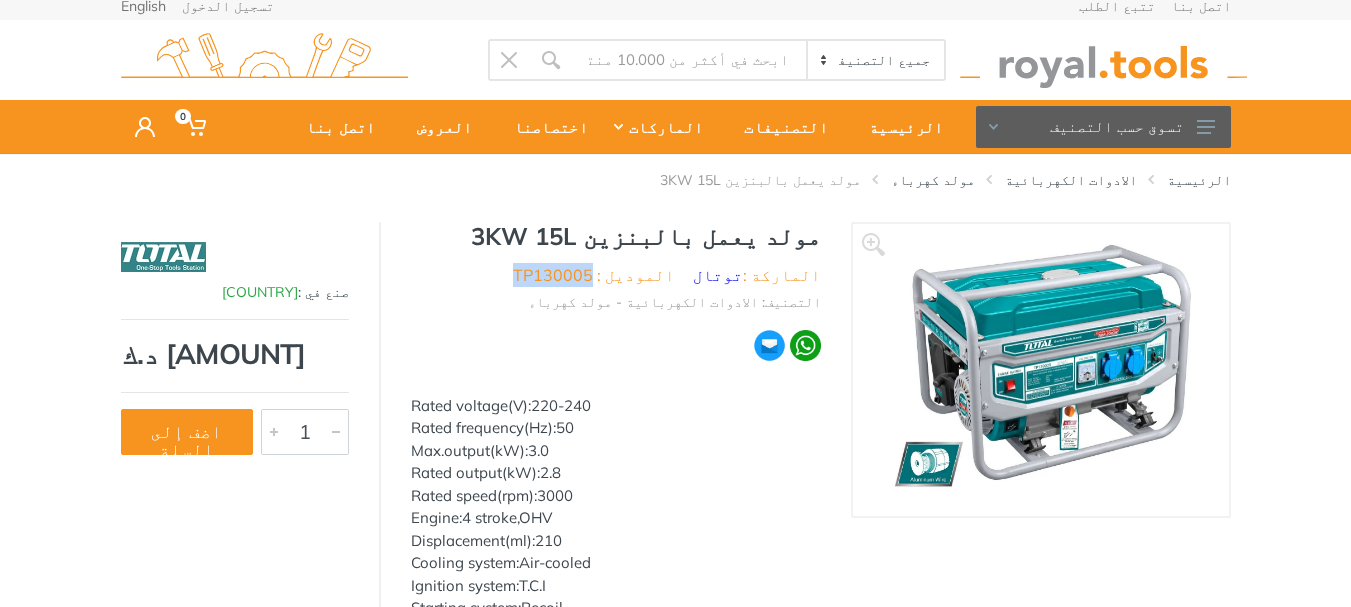 drag, startPoint x: 601, startPoint y: 269, endPoint x: 676, endPoint y: 271, distance: 75.026665 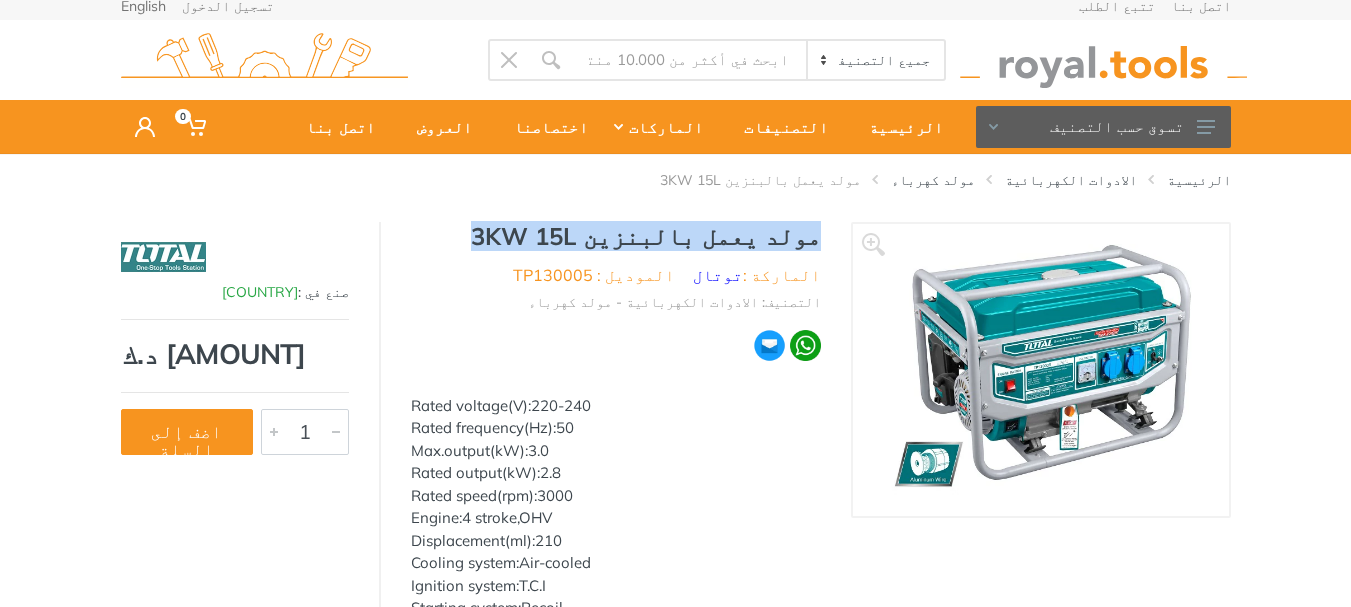 drag, startPoint x: 566, startPoint y: 231, endPoint x: 795, endPoint y: 220, distance: 229.26404 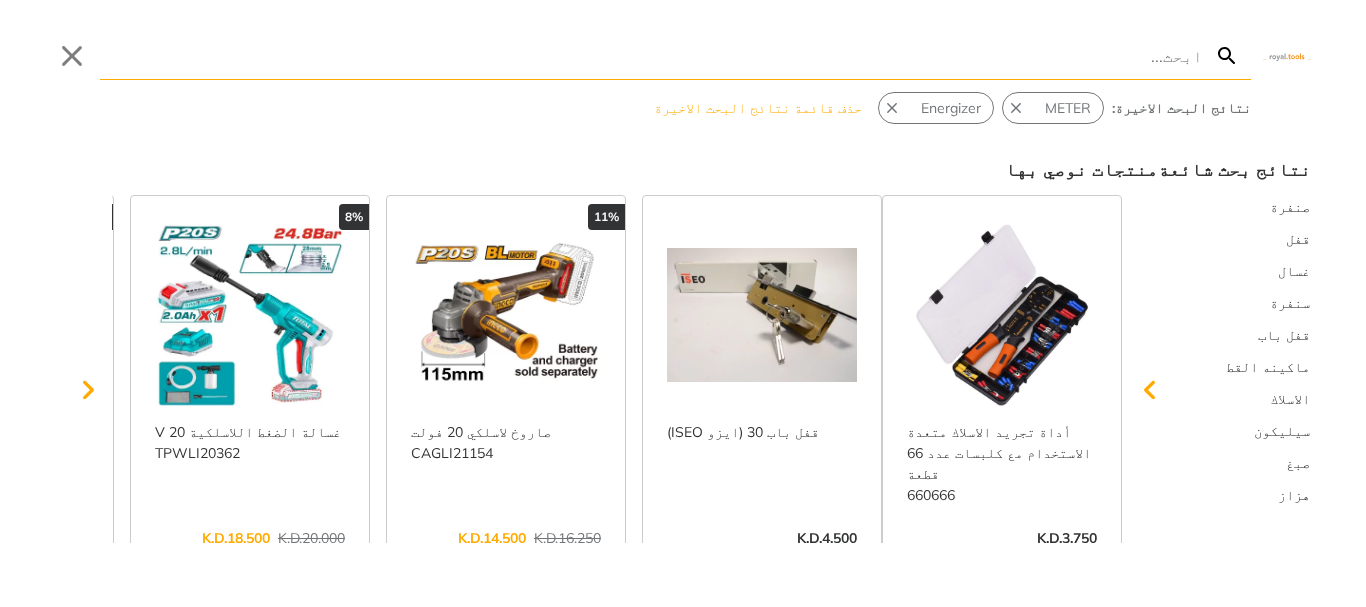 scroll, scrollTop: 0, scrollLeft: 0, axis: both 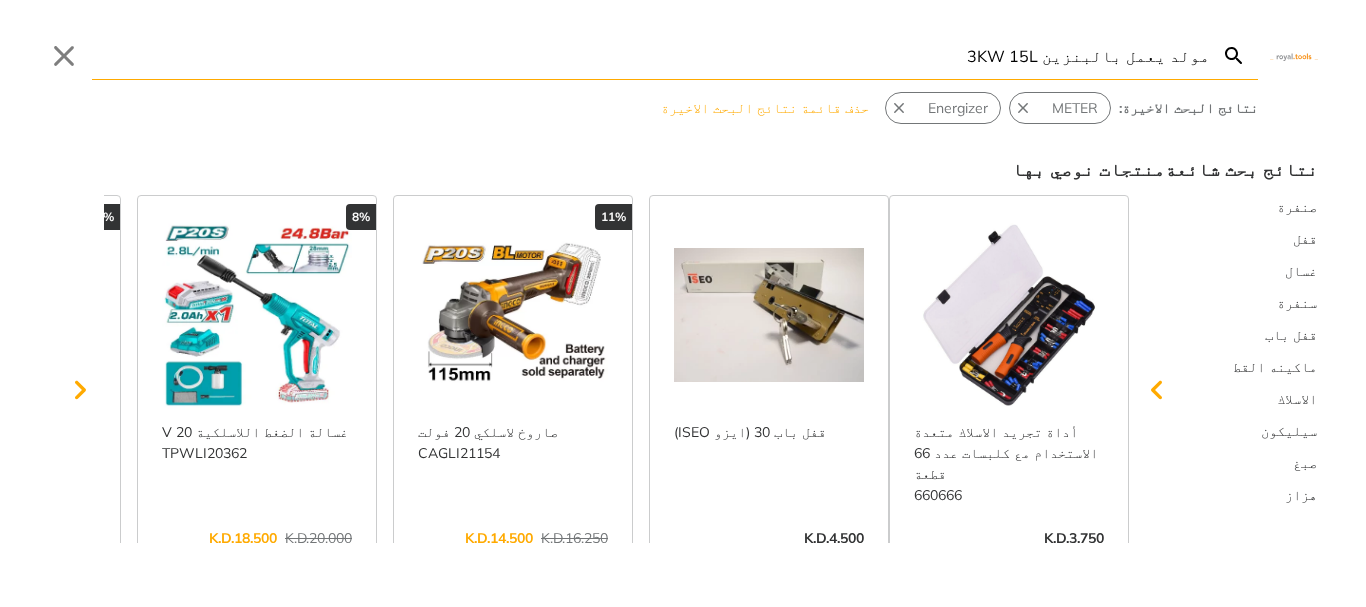 type on "مولد يعمل بالبنزين 3KW 15L" 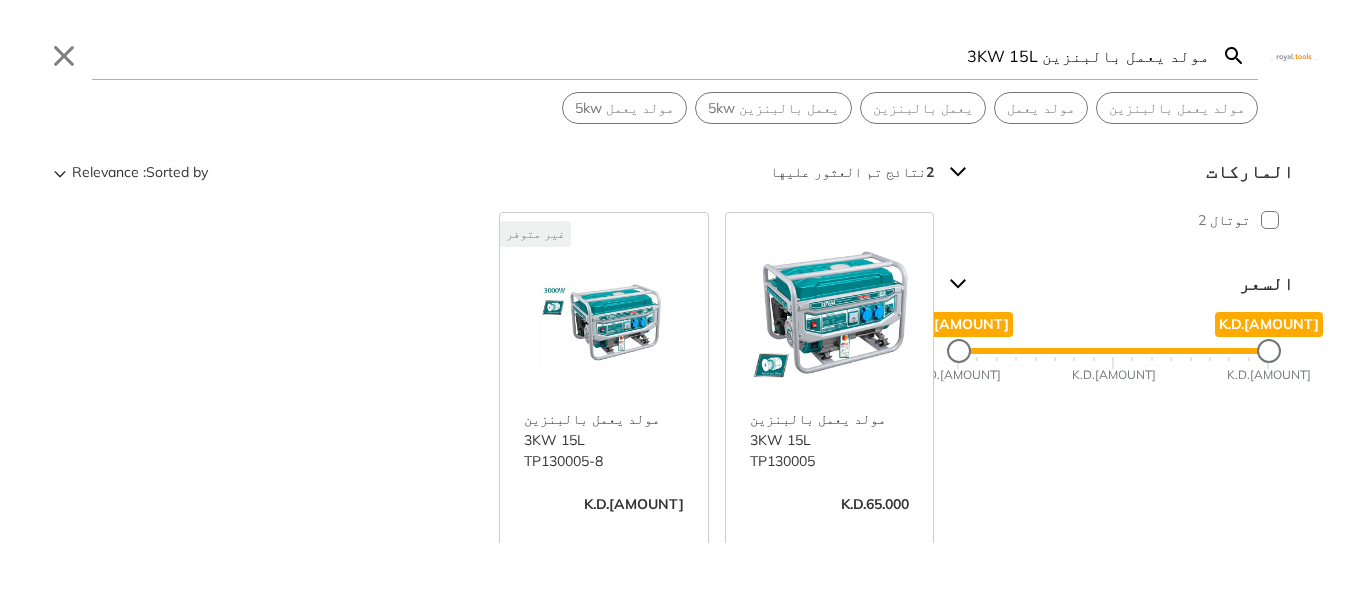 click on "عرض المزيد ->" at bounding box center (604, 525) 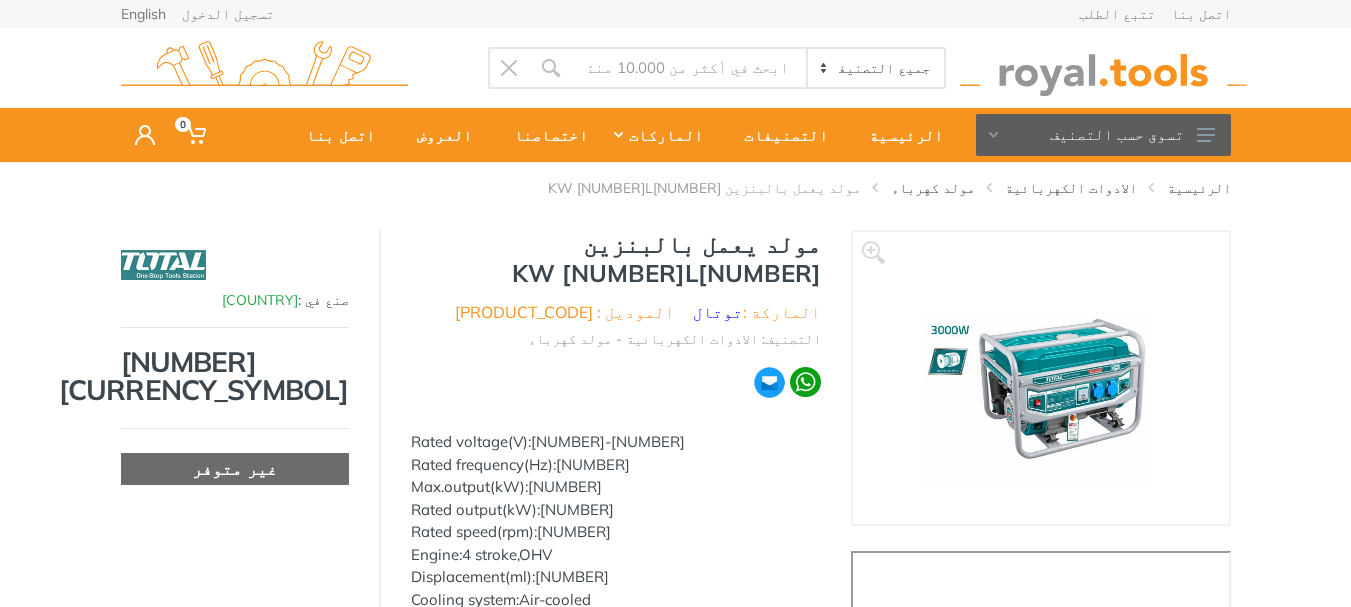 scroll, scrollTop: 0, scrollLeft: 0, axis: both 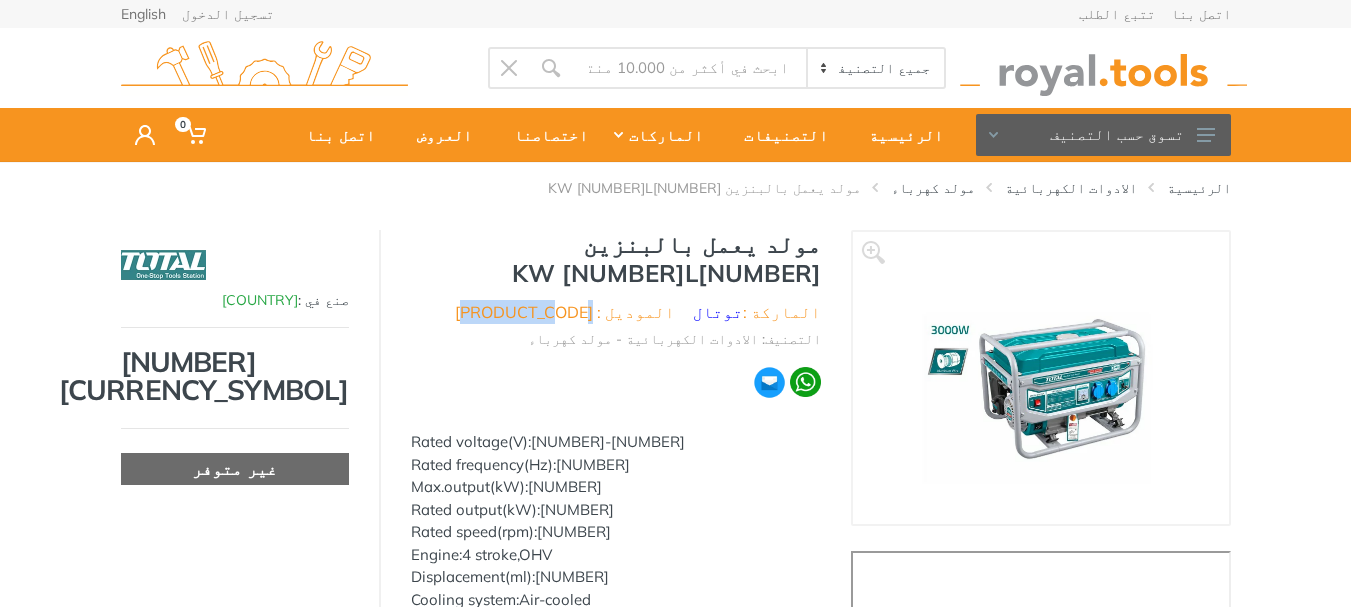 drag, startPoint x: 587, startPoint y: 285, endPoint x: 677, endPoint y: 288, distance: 90.04999 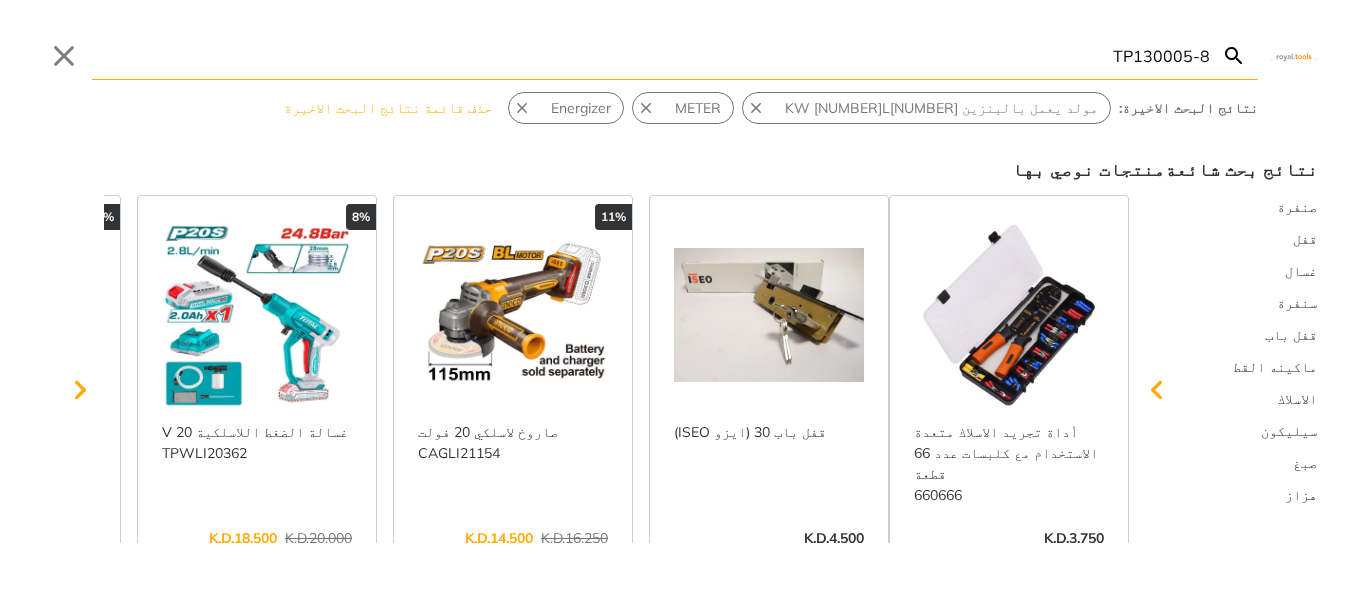 type on "TP130005-8" 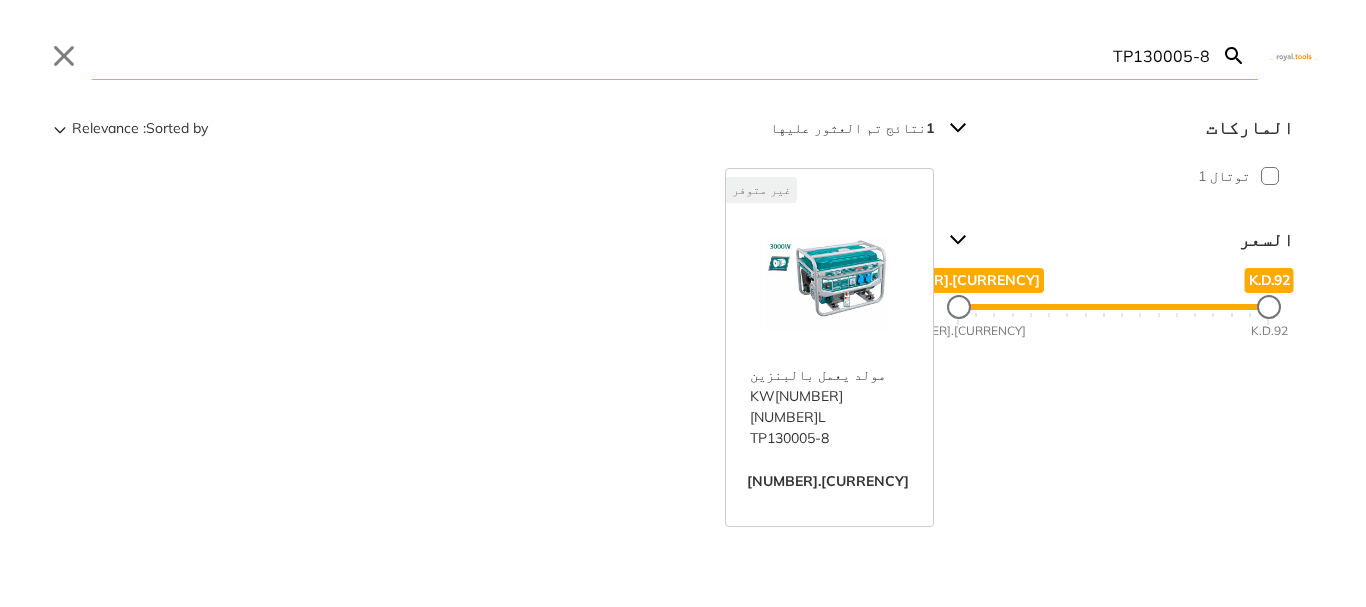 click on "TP130005-8" at bounding box center (651, 55) 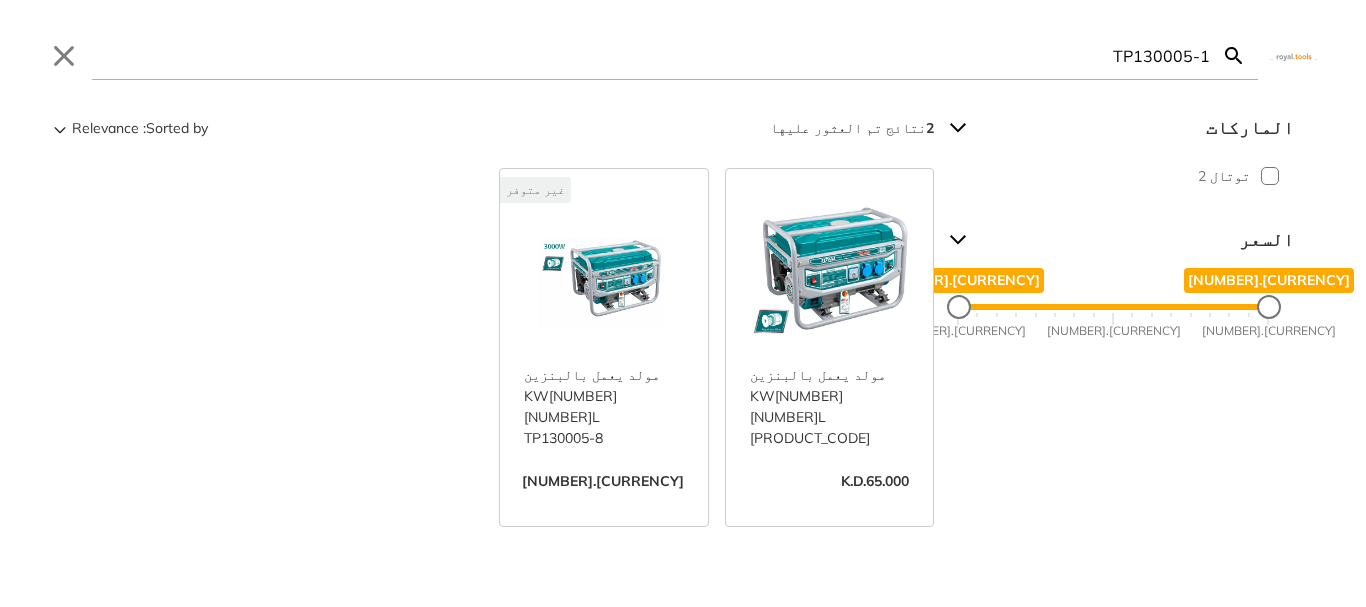 click 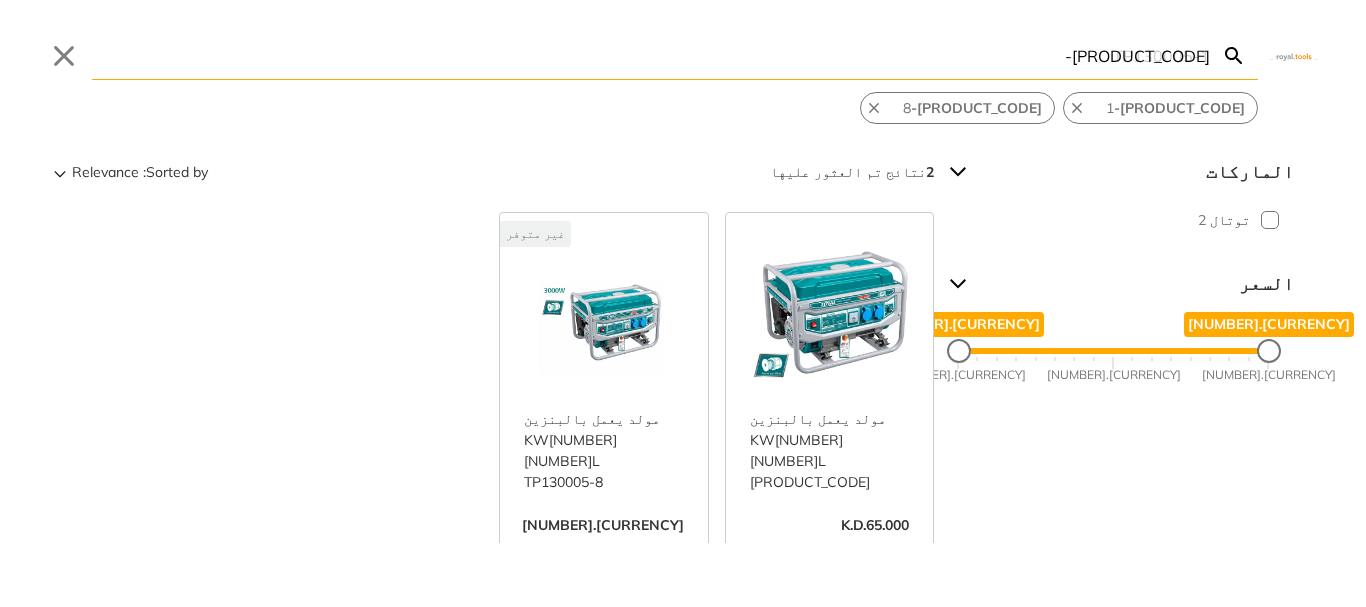 type on "TP130005-" 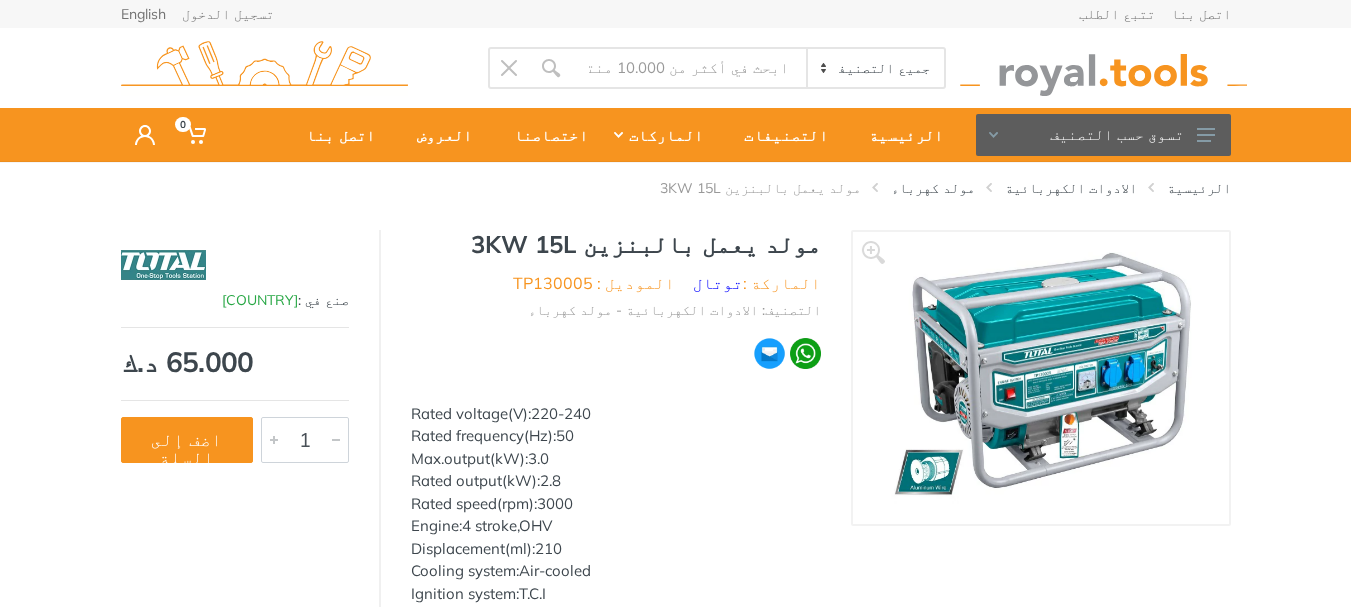 scroll, scrollTop: 0, scrollLeft: 0, axis: both 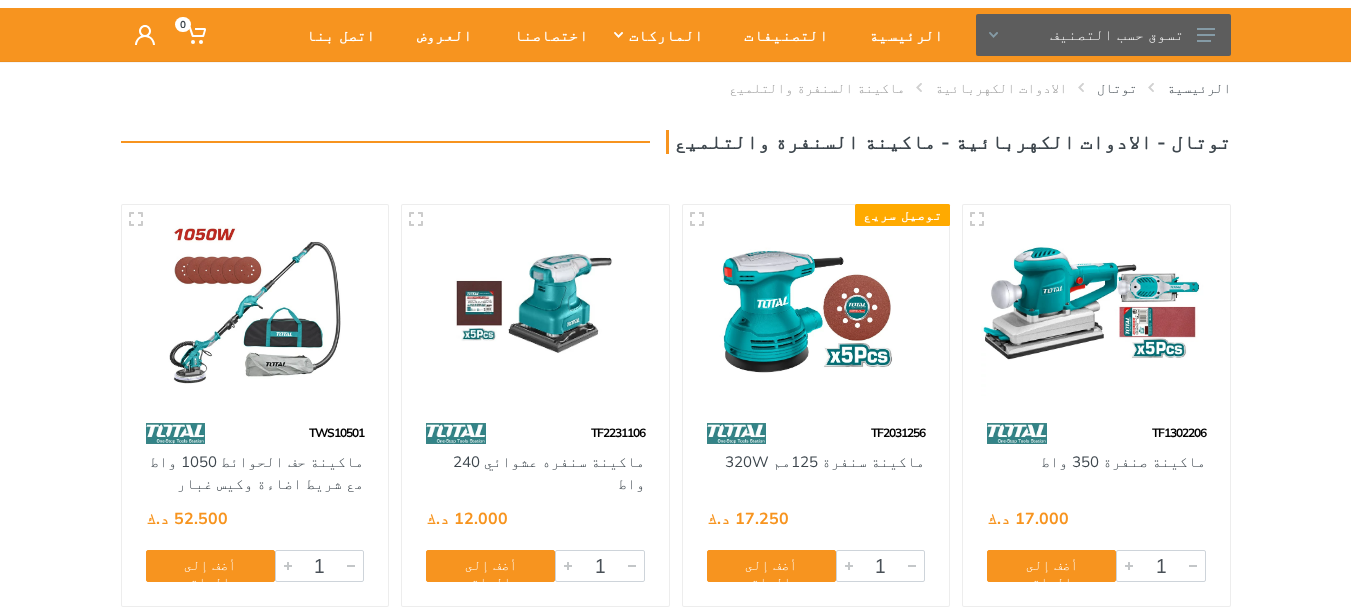 click on "توتال - الادوات الكهربائية                     - ماكينة السنفرة والتلميع" at bounding box center (676, 142) 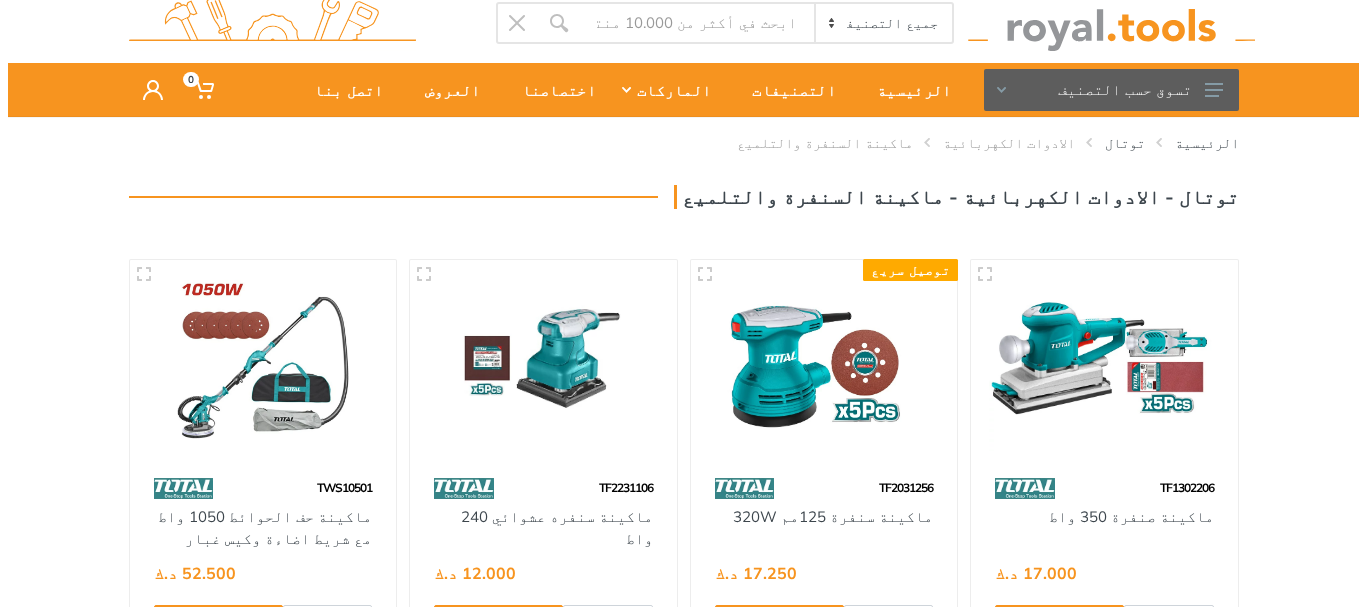 scroll, scrollTop: 0, scrollLeft: 0, axis: both 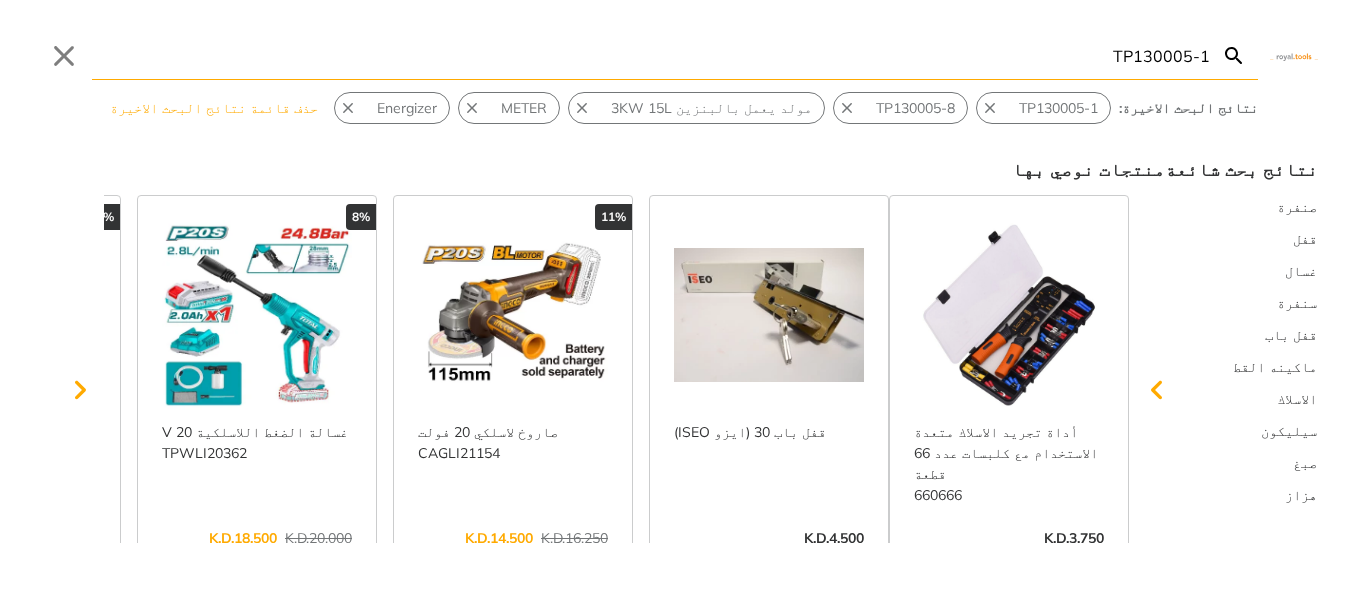 type on "TP130005-1" 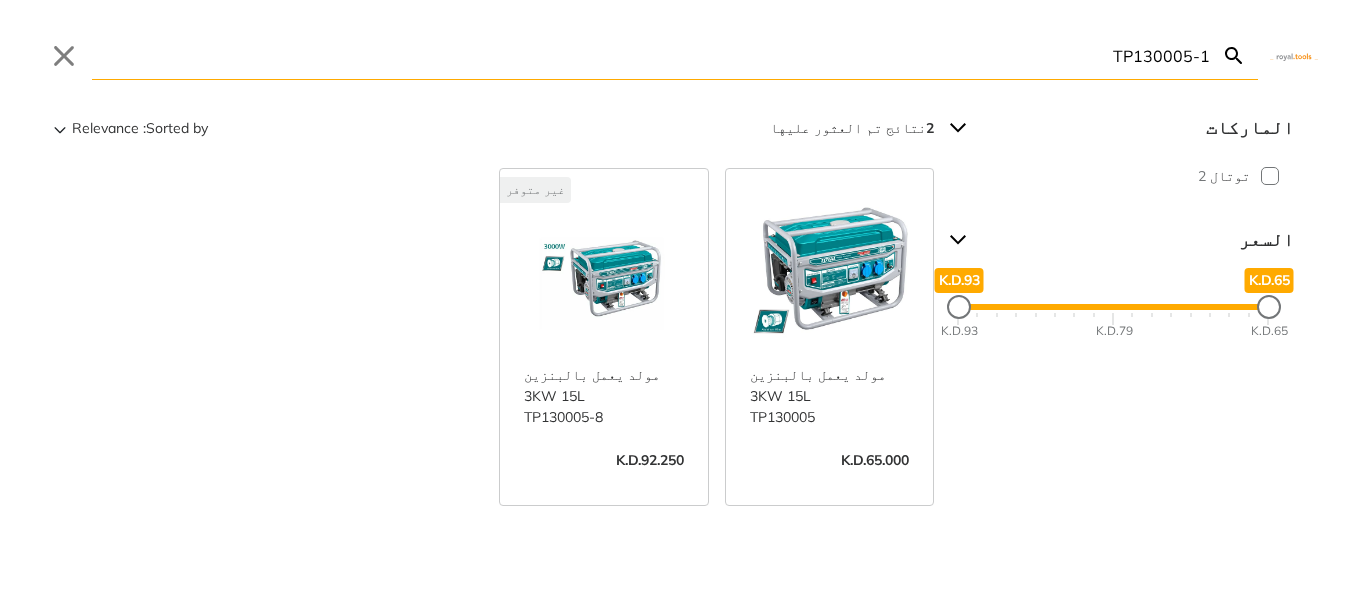 click on "عرض المزيد ->" at bounding box center (604, 481) 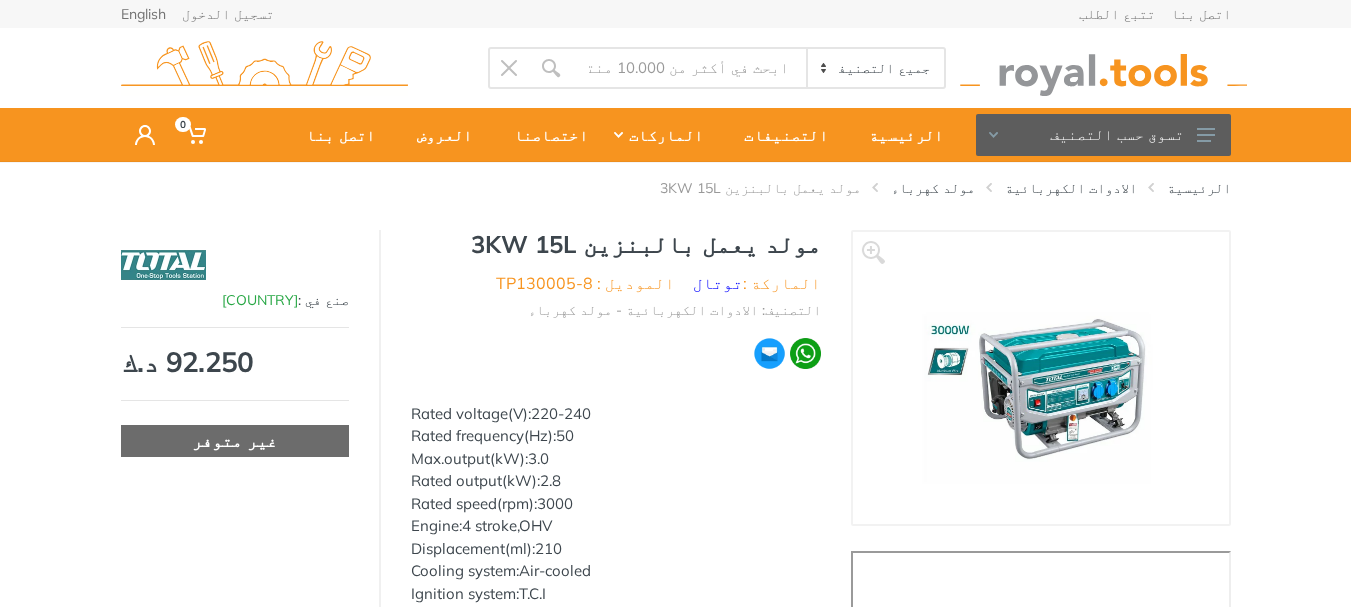 scroll, scrollTop: 0, scrollLeft: 0, axis: both 